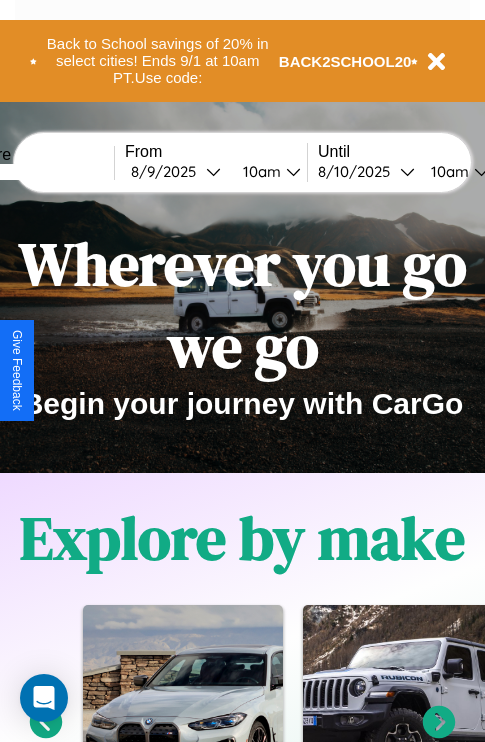 scroll, scrollTop: 308, scrollLeft: 0, axis: vertical 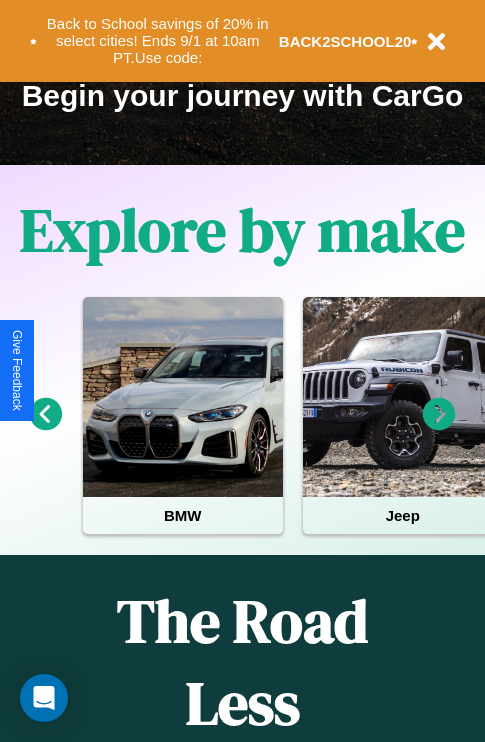 click 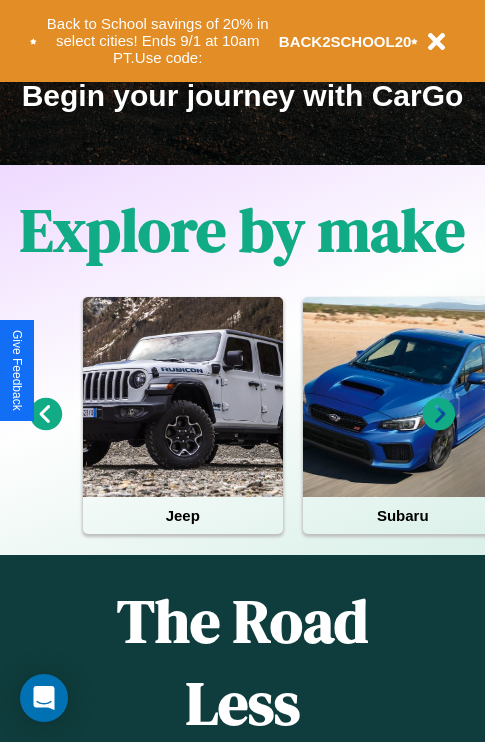 click 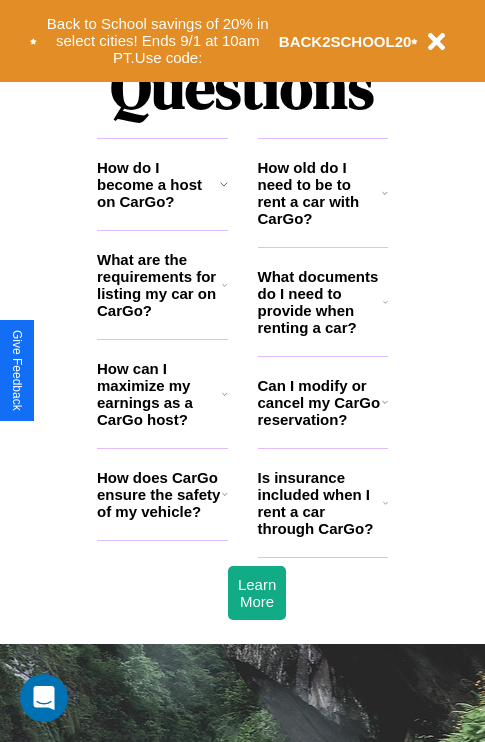 scroll, scrollTop: 2423, scrollLeft: 0, axis: vertical 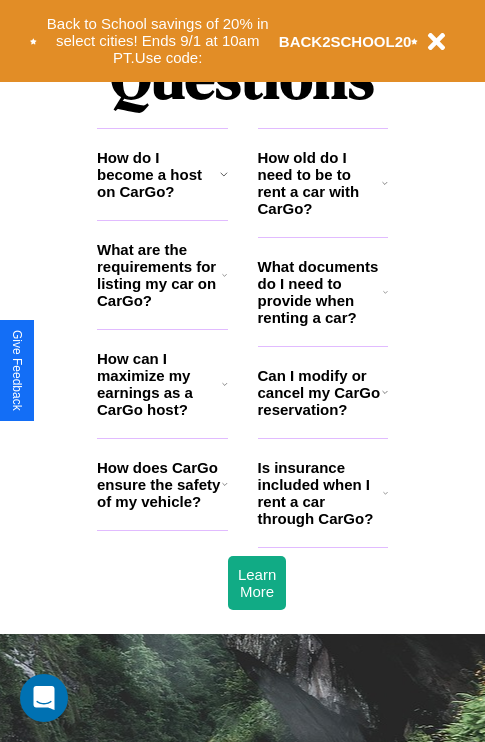 click on "How can I maximize my earnings as a CarGo host?" at bounding box center [159, 384] 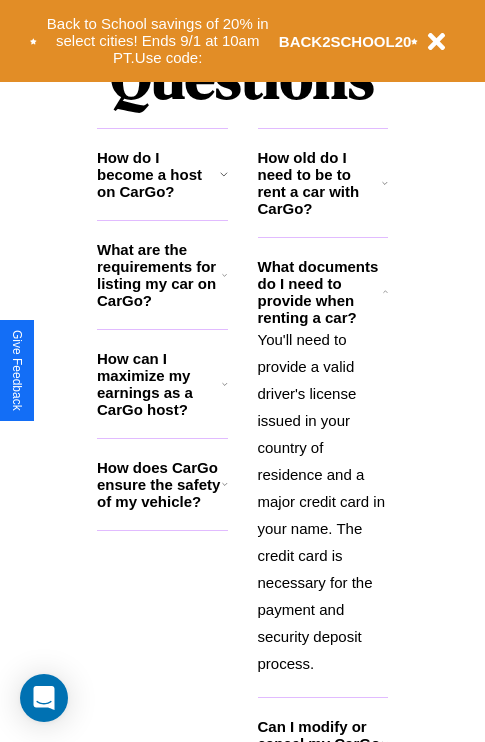 click 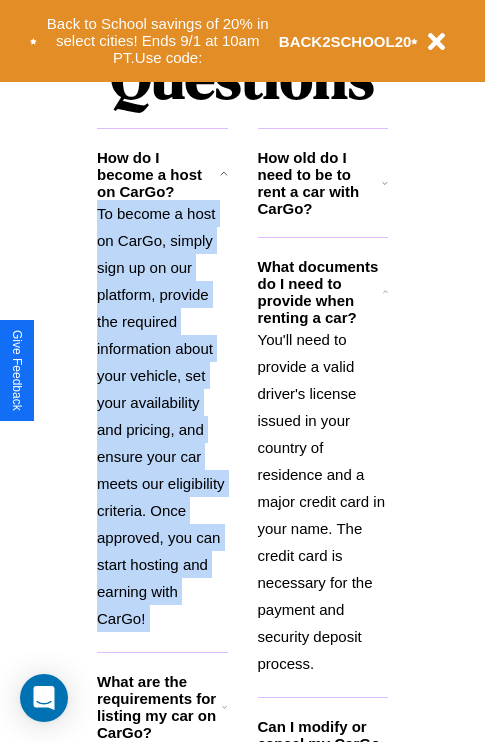 scroll, scrollTop: 2677, scrollLeft: 0, axis: vertical 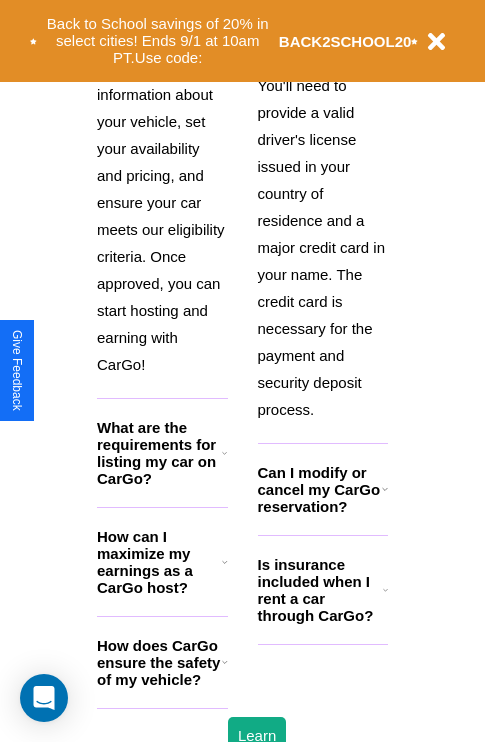 click on "How does CarGo ensure the safety of my vehicle?" at bounding box center [159, 662] 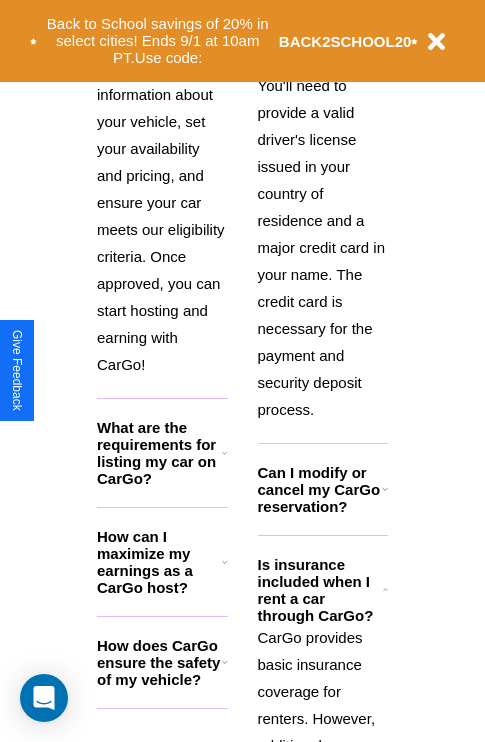 click on "How does CarGo ensure the safety of my vehicle?" at bounding box center (159, 662) 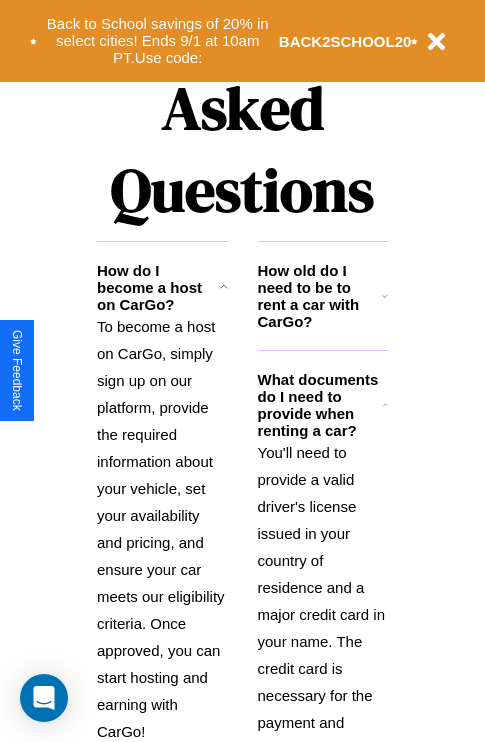 scroll, scrollTop: 1558, scrollLeft: 0, axis: vertical 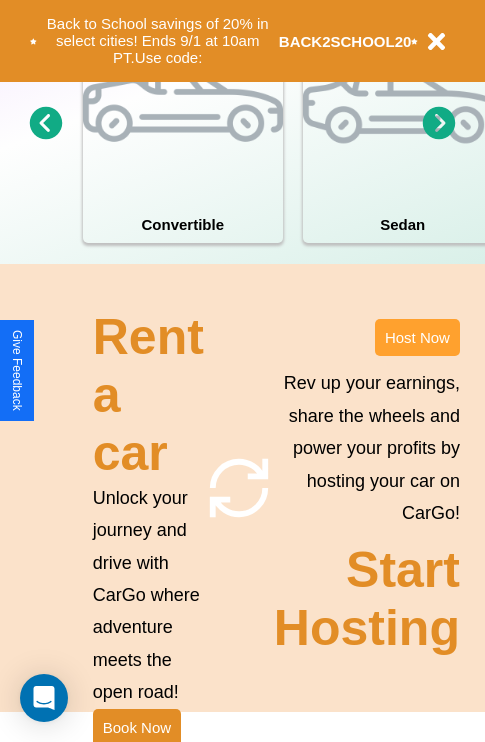 click on "Host Now" at bounding box center (417, 337) 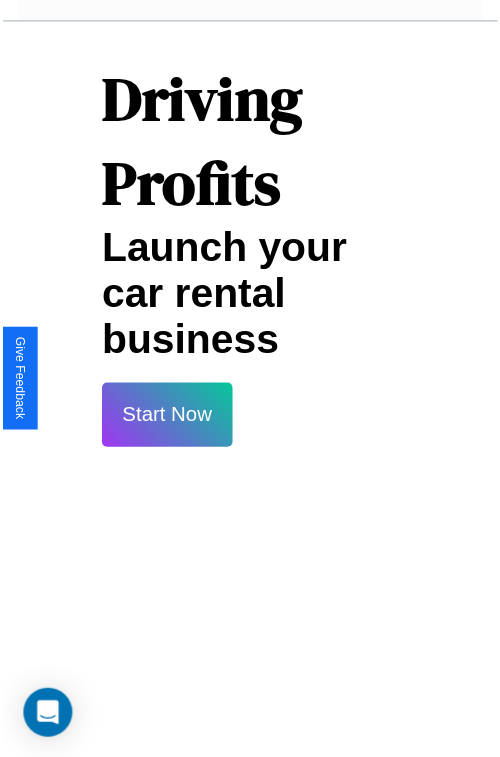 scroll, scrollTop: 35, scrollLeft: 0, axis: vertical 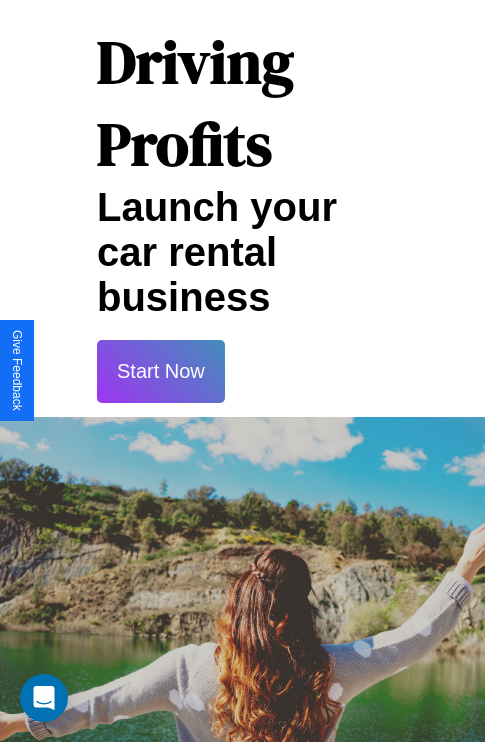 click on "Start Now" at bounding box center [161, 371] 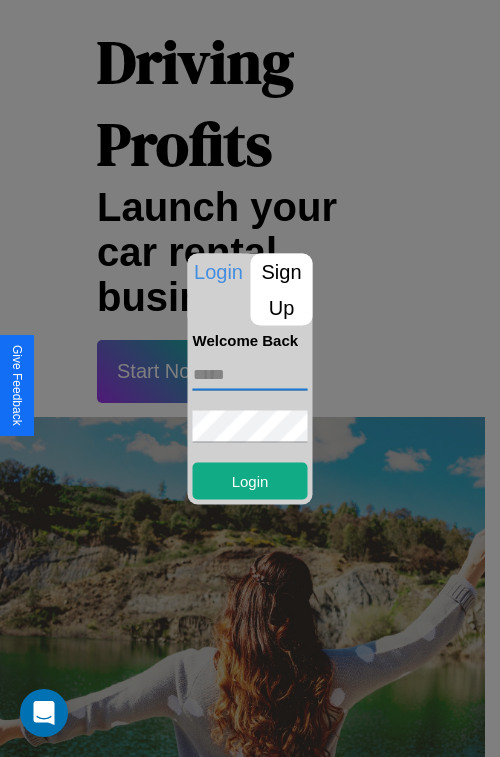 click at bounding box center [250, 374] 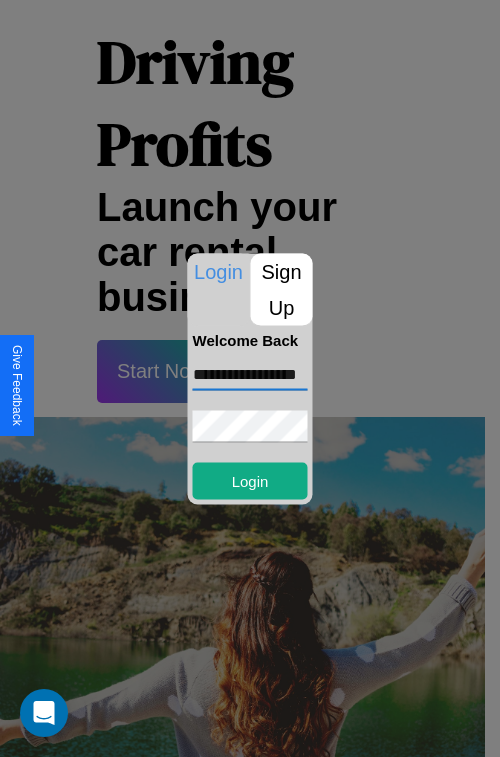scroll, scrollTop: 0, scrollLeft: 33, axis: horizontal 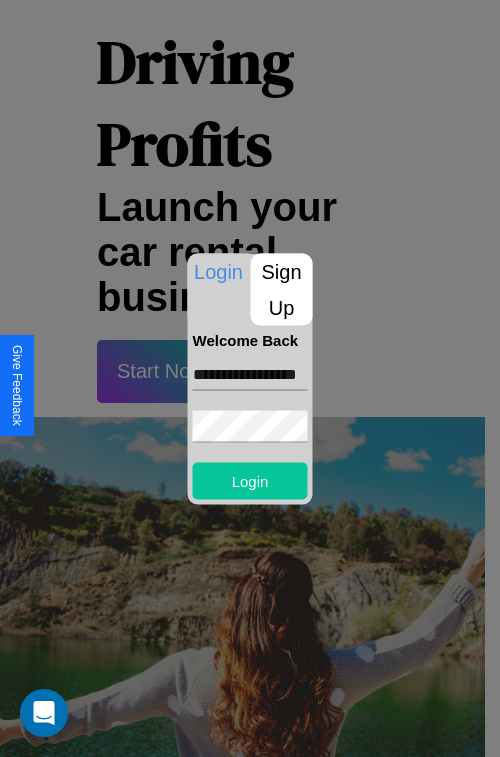 click on "Login" at bounding box center [250, 480] 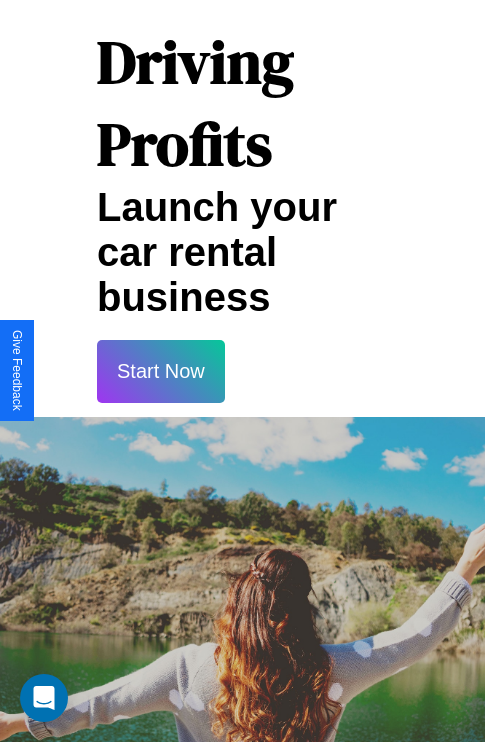 scroll, scrollTop: 37, scrollLeft: 0, axis: vertical 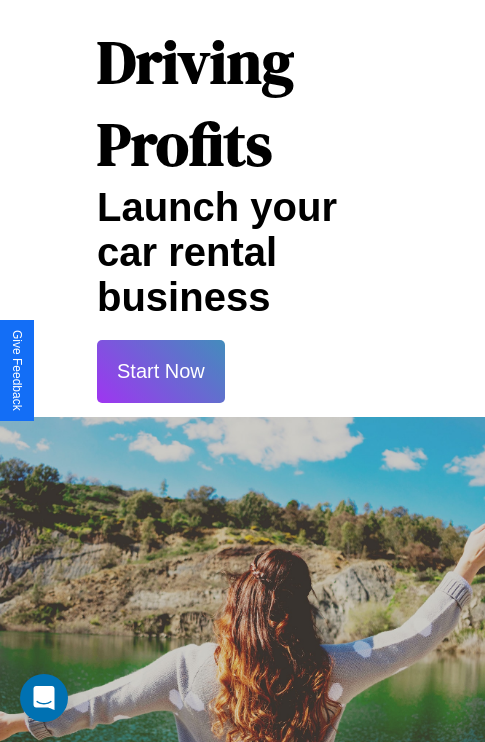 click on "Start Now" at bounding box center (161, 371) 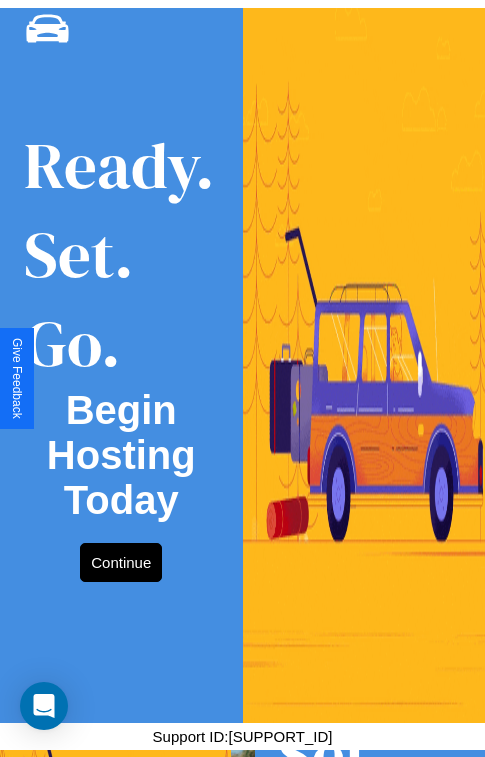 scroll, scrollTop: 0, scrollLeft: 0, axis: both 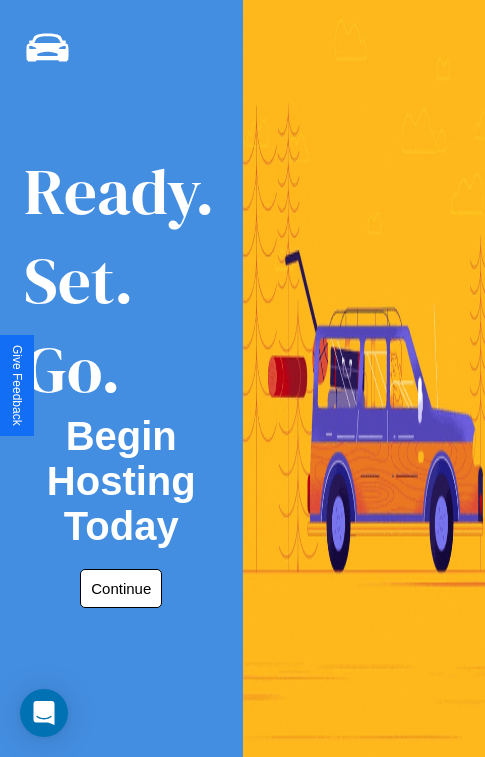 click on "Continue" at bounding box center (121, 588) 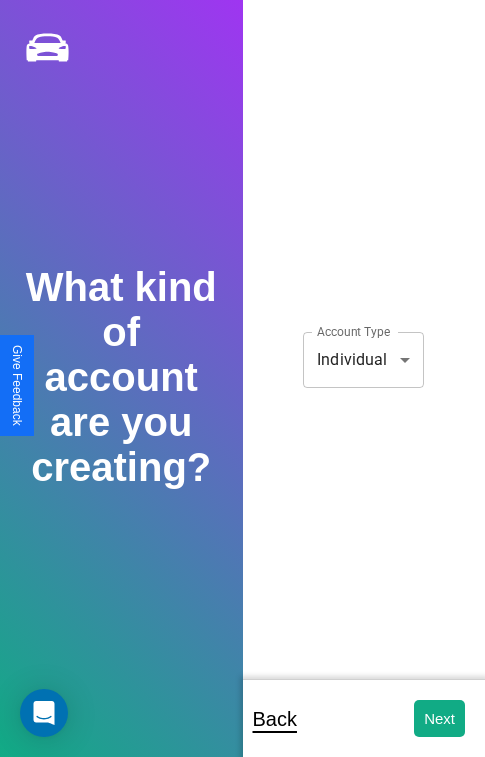 click on "**********" at bounding box center (242, 392) 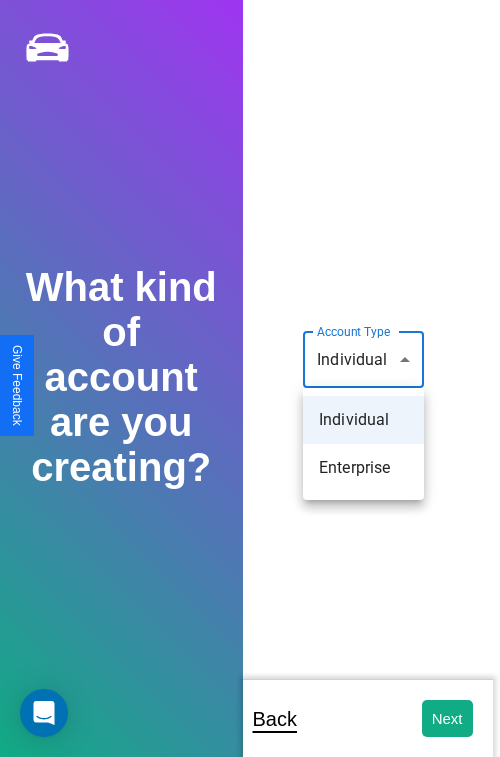 click on "Individual" at bounding box center [363, 420] 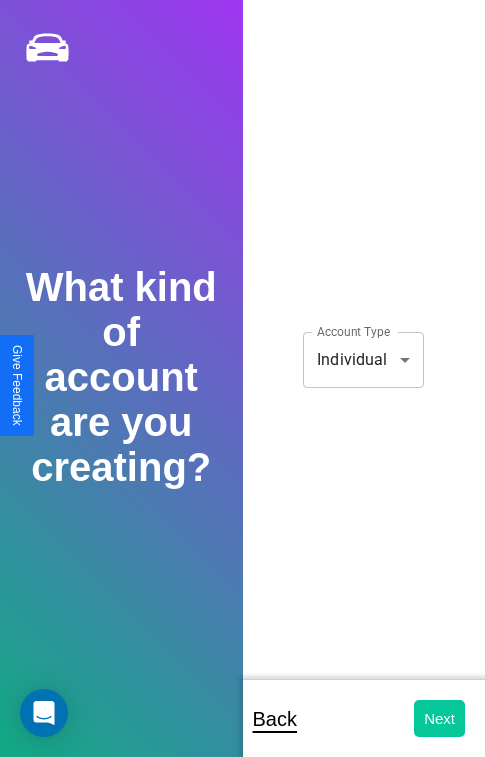 click on "Next" at bounding box center (439, 718) 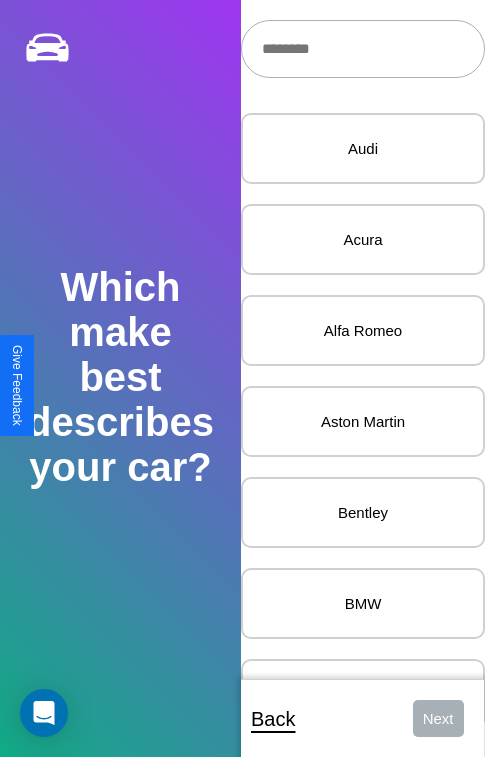 scroll, scrollTop: 27, scrollLeft: 0, axis: vertical 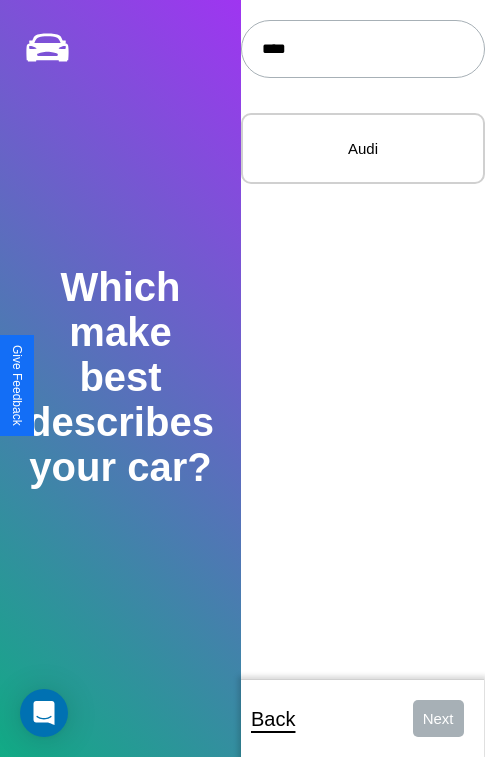 type on "****" 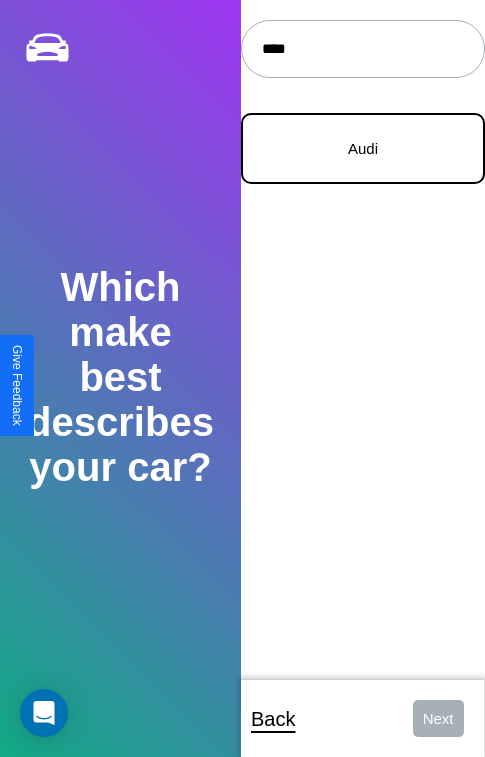 click on "Audi" at bounding box center [363, 148] 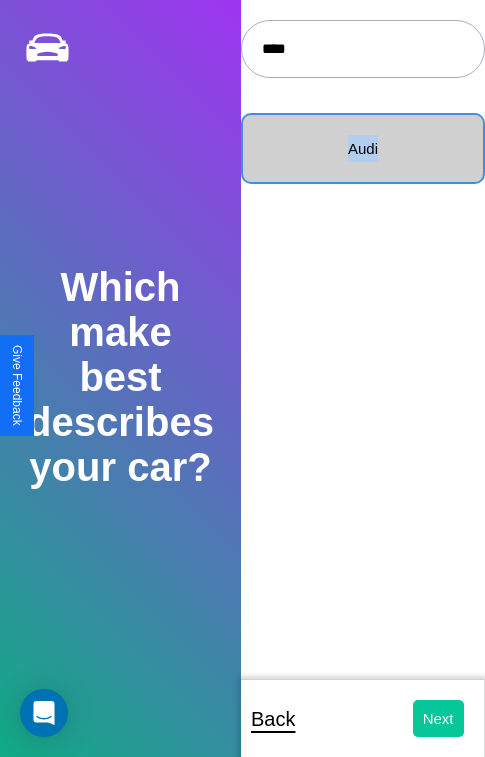 click on "Next" at bounding box center (438, 718) 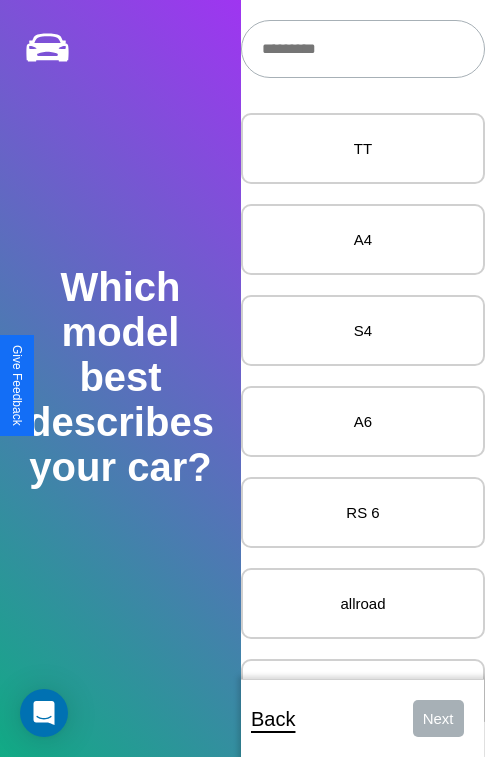 scroll, scrollTop: 27, scrollLeft: 0, axis: vertical 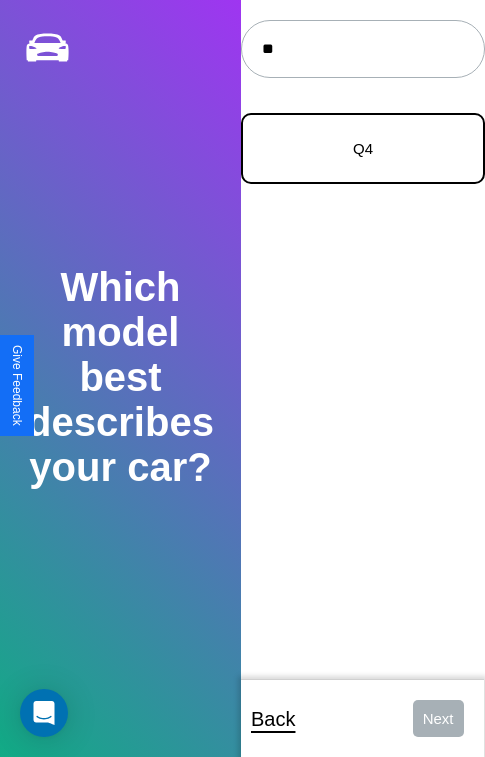 type on "**" 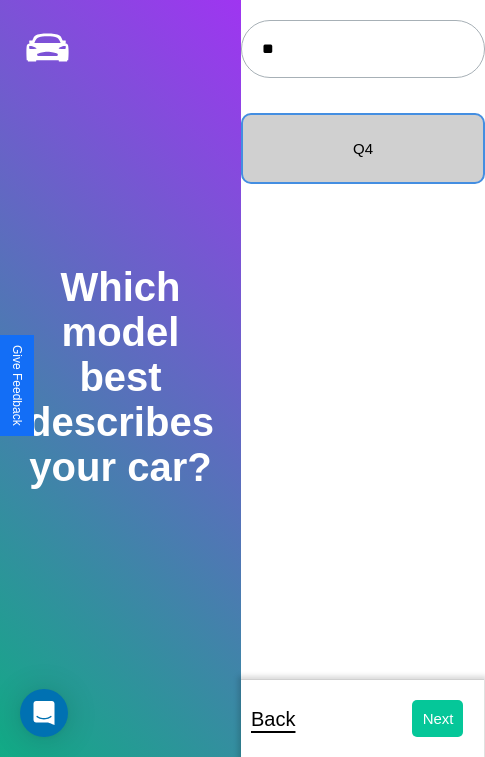 click on "Next" at bounding box center [438, 718] 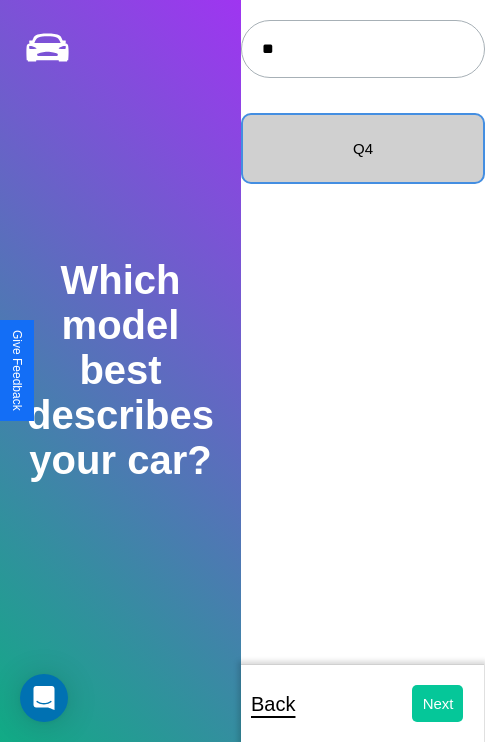 select on "*****" 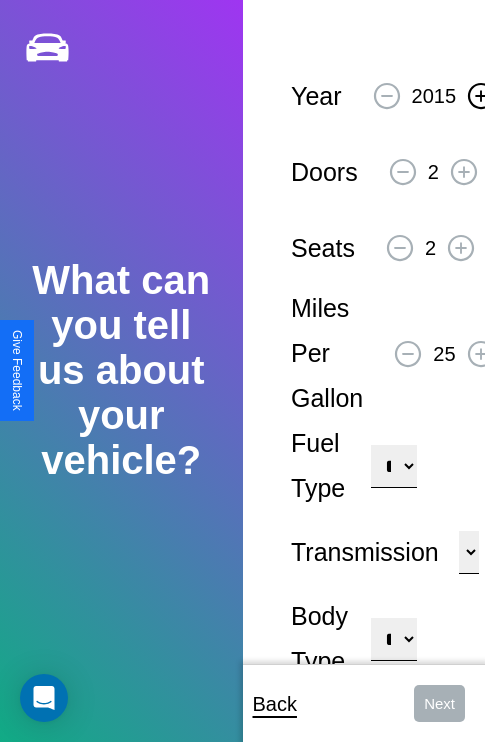 click 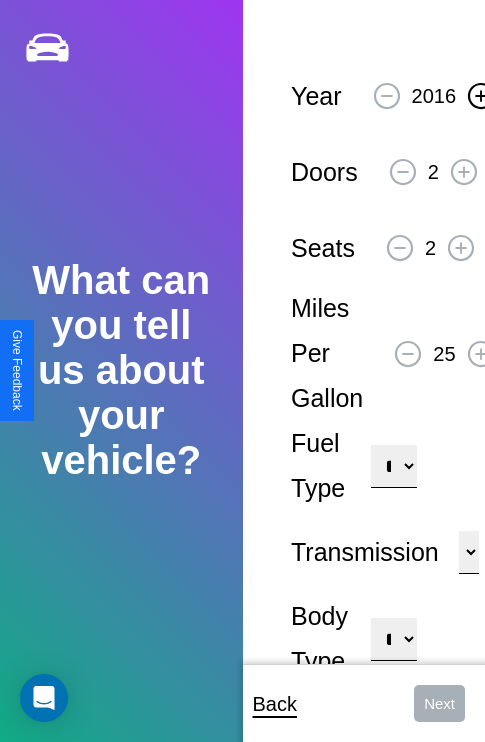 click 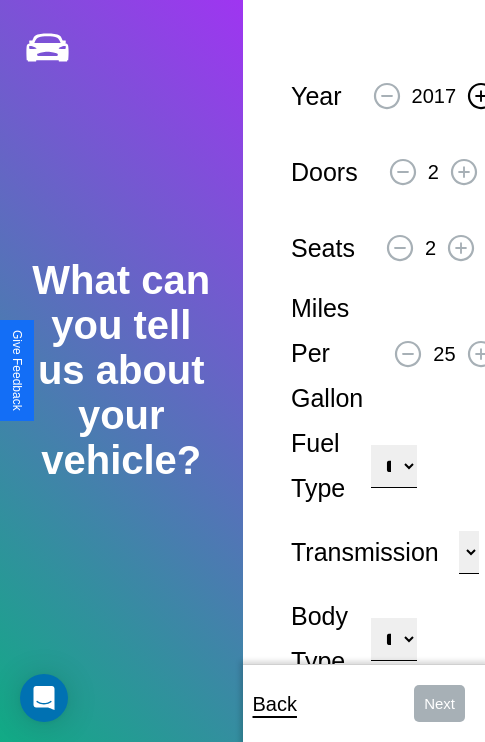 click 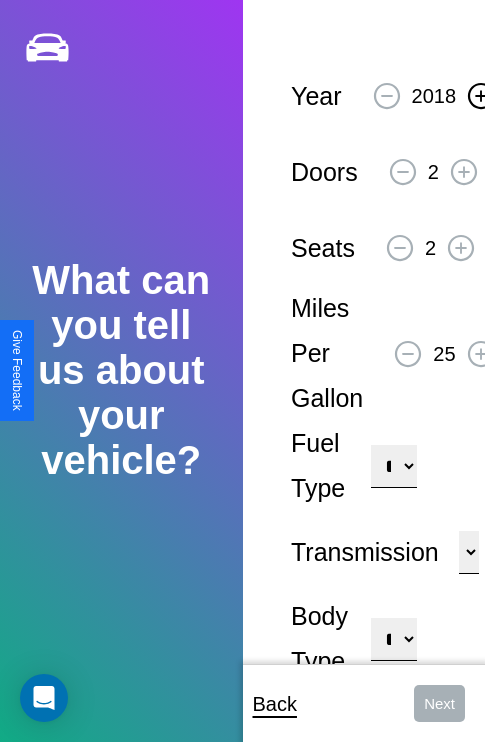 click 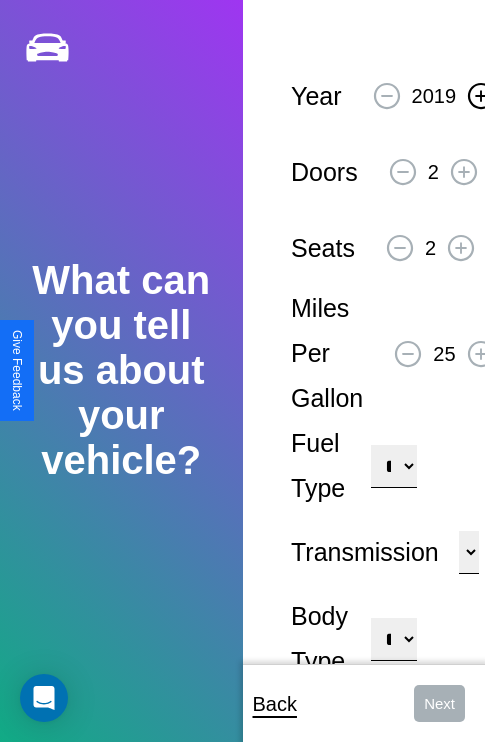 click 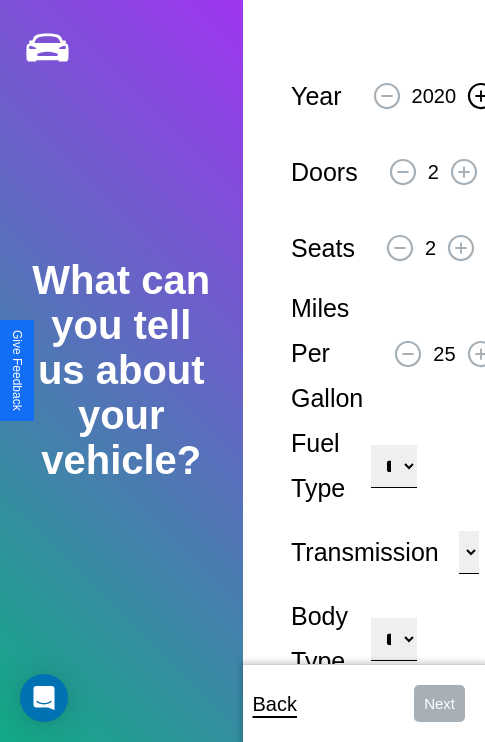 click 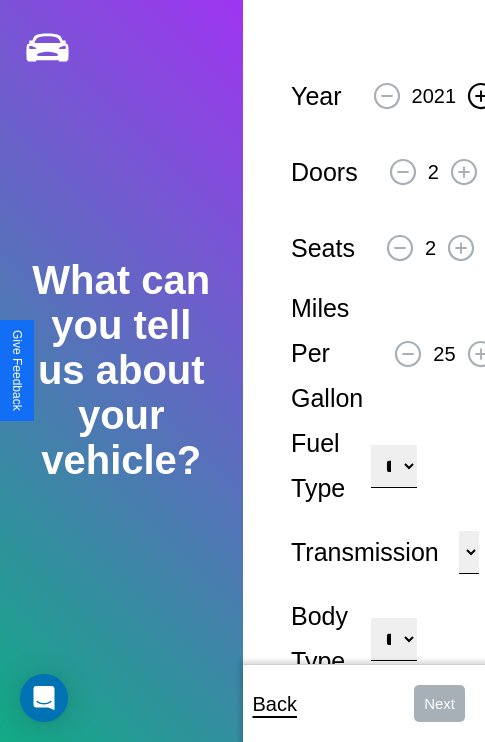click 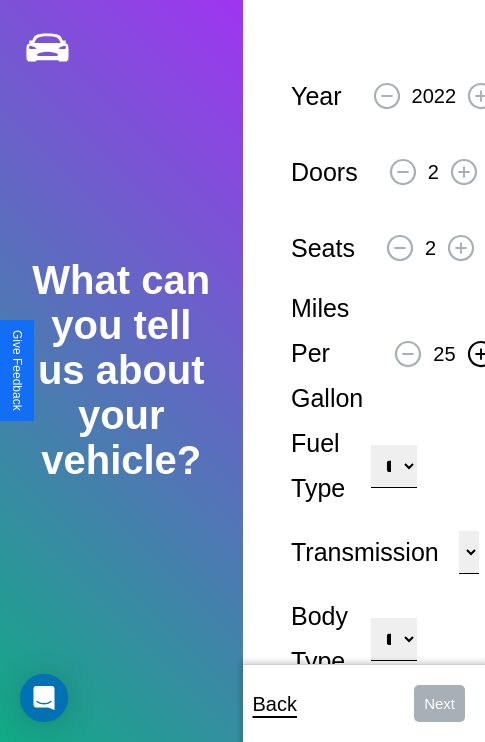 click 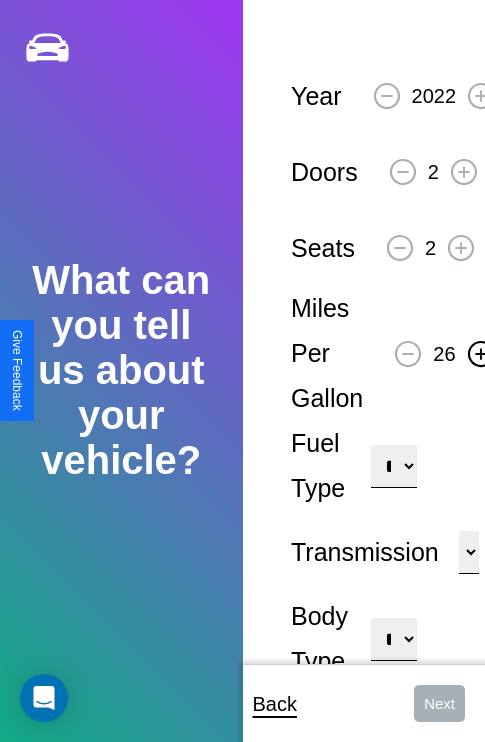 click 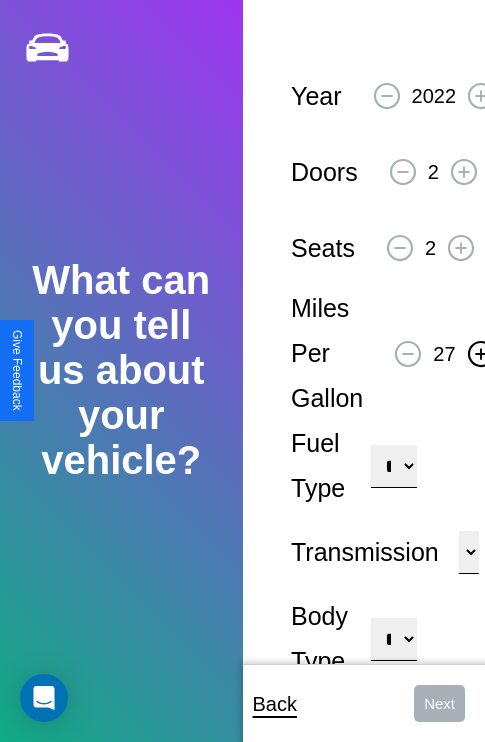 click 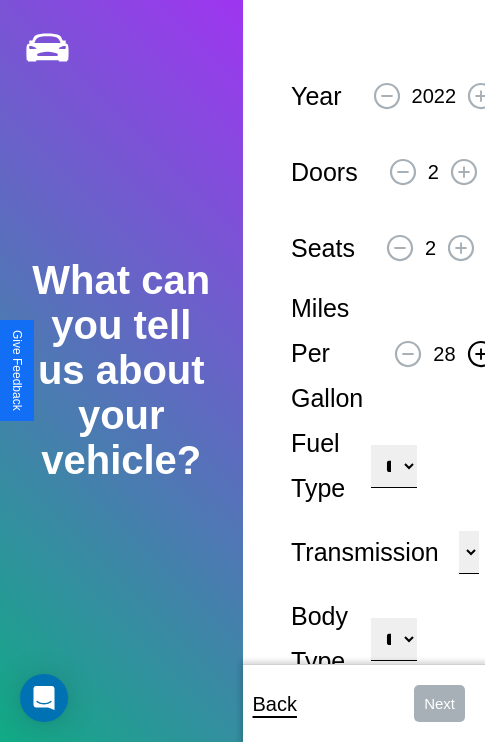 click 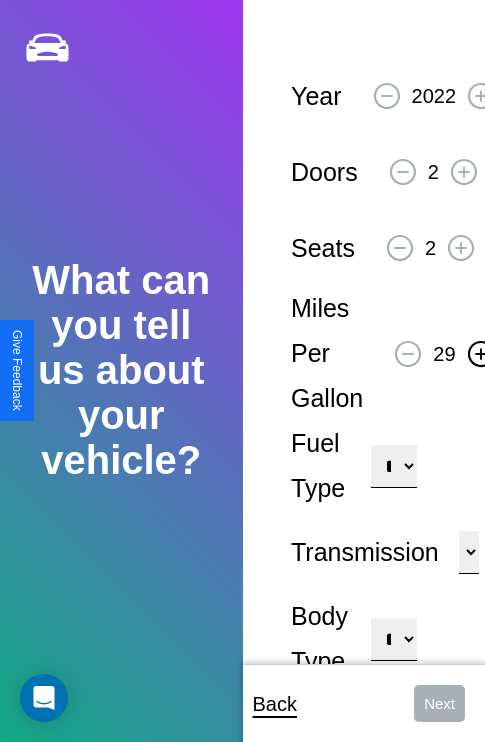 click 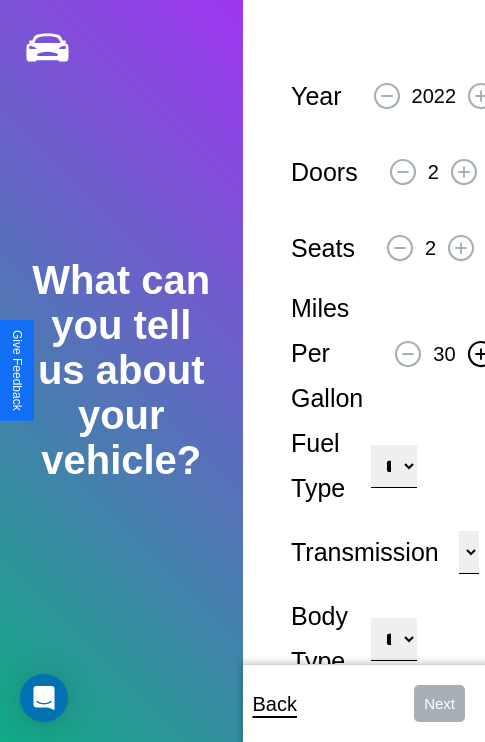 click 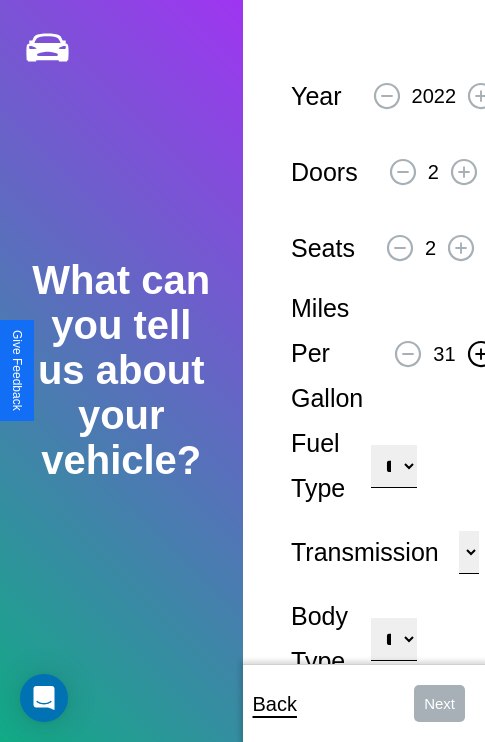 click 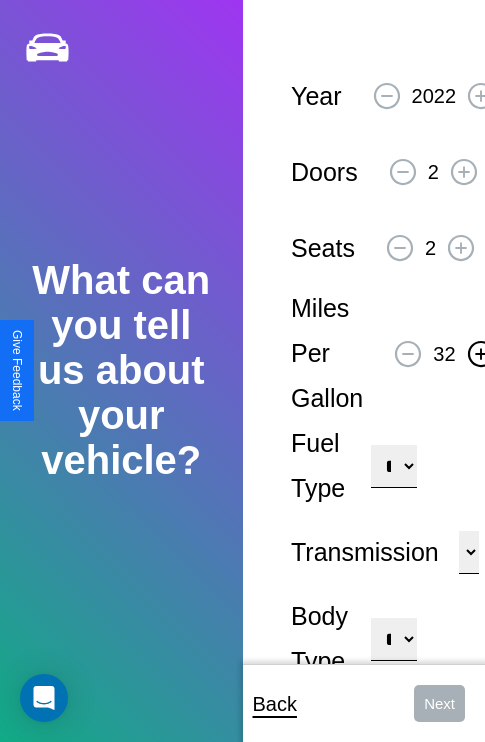 click on "**********" at bounding box center (393, 466) 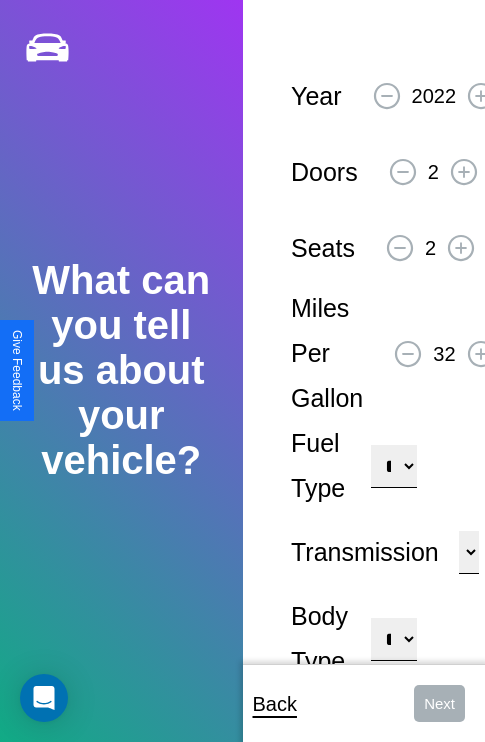 select on "***" 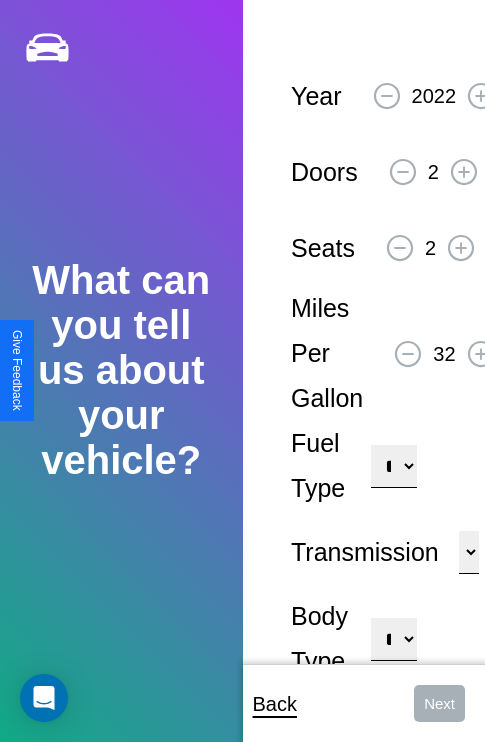 click on "****** ********* ******" at bounding box center (469, 552) 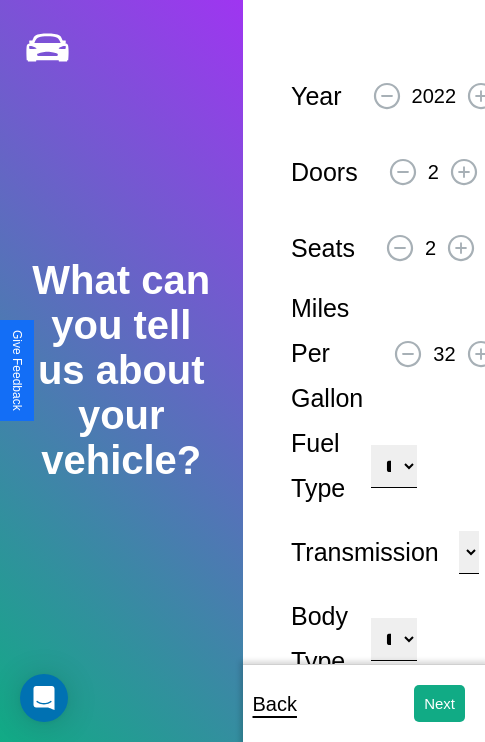 click on "**********" at bounding box center [393, 639] 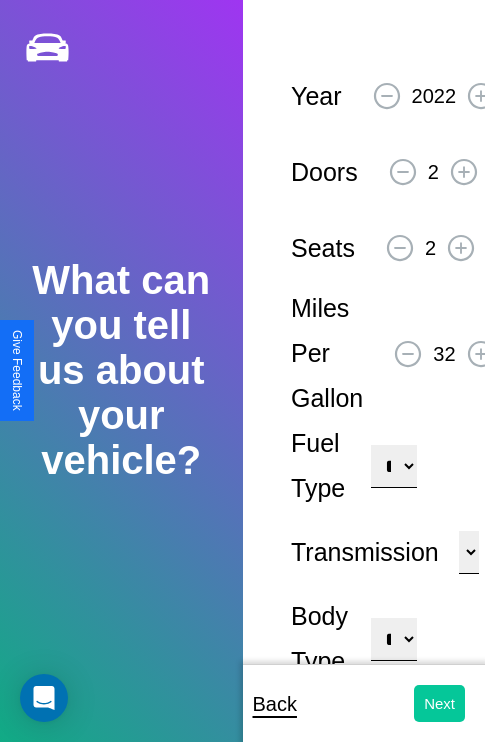 click on "Next" at bounding box center (439, 703) 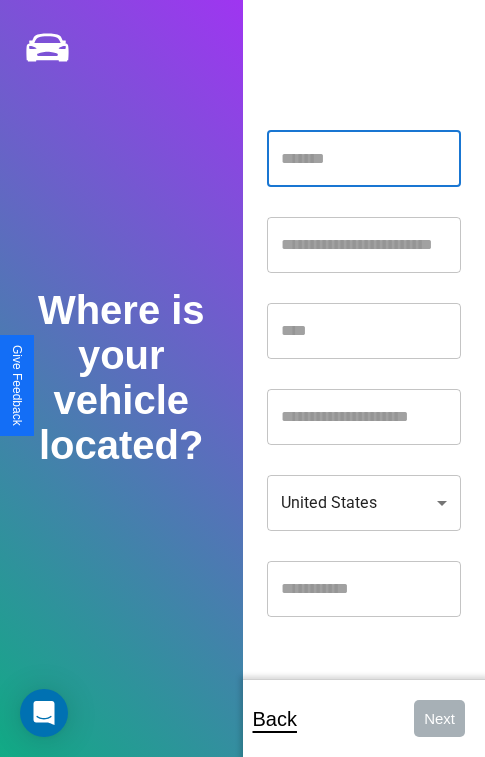 click at bounding box center [364, 159] 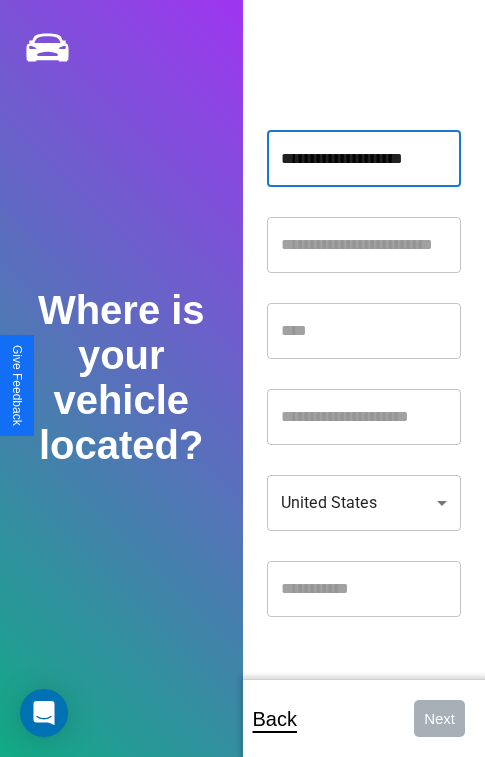 type on "**********" 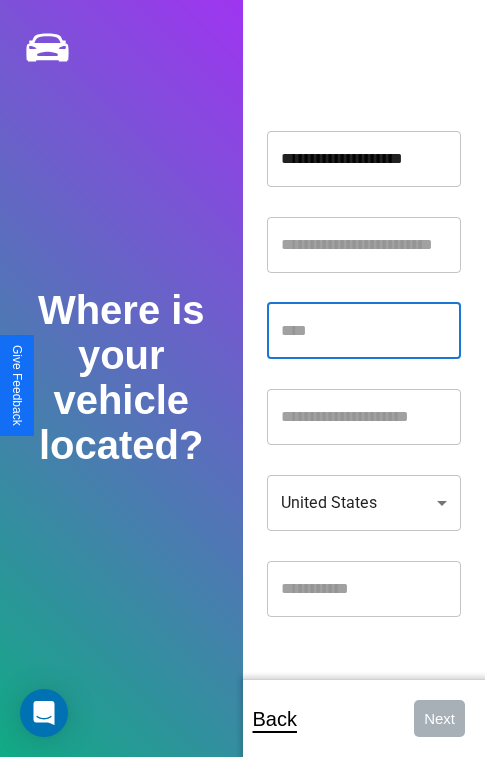 click at bounding box center (364, 331) 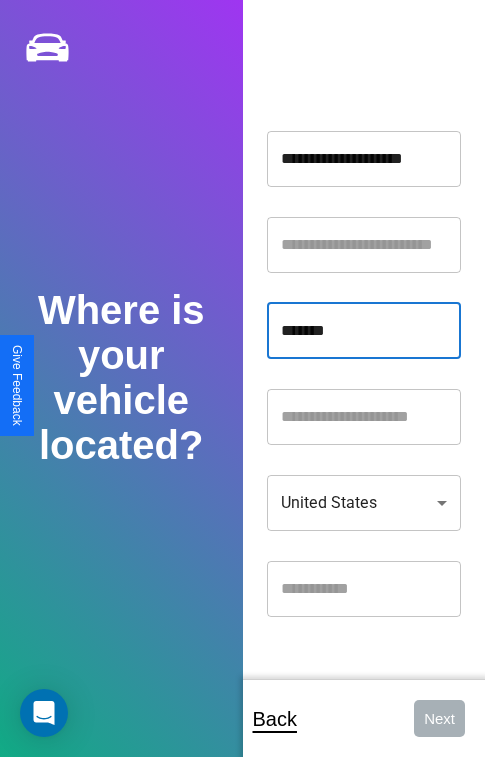 type on "*******" 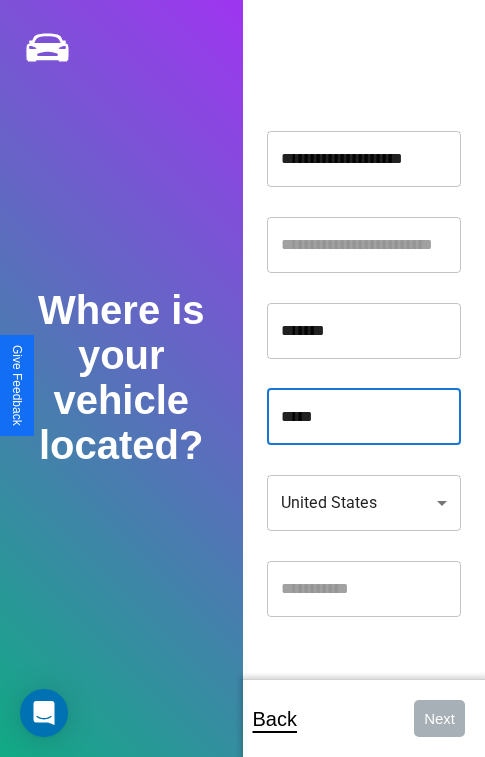 type on "*****" 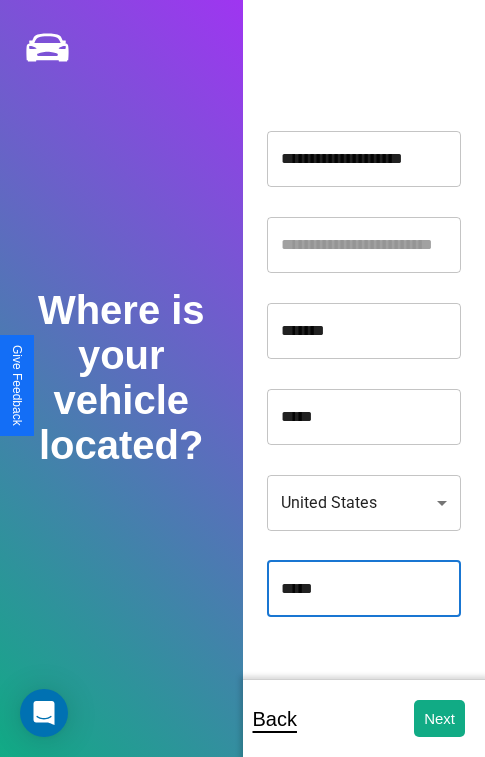 type on "*****" 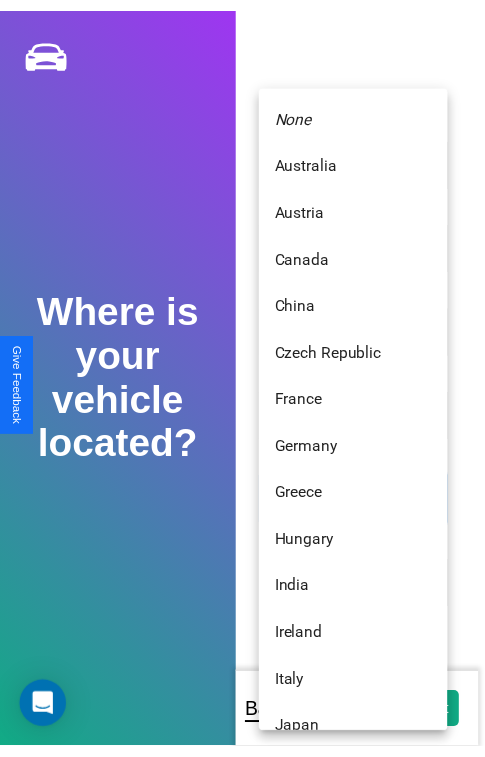 scroll, scrollTop: 459, scrollLeft: 0, axis: vertical 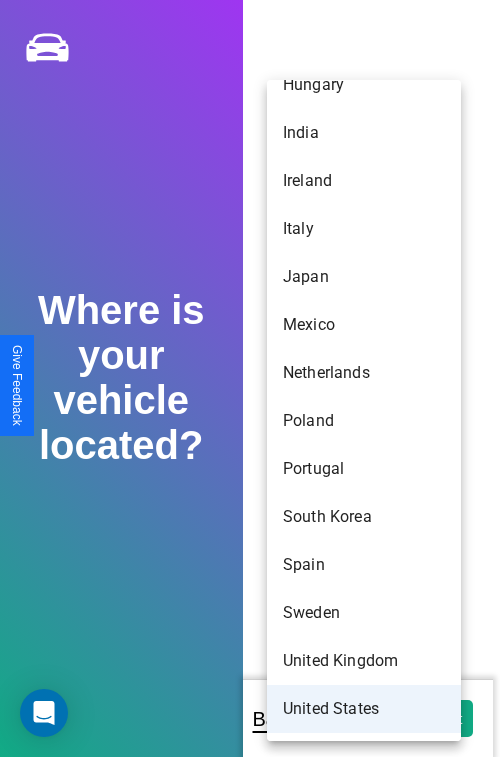 click on "United States" at bounding box center [364, 709] 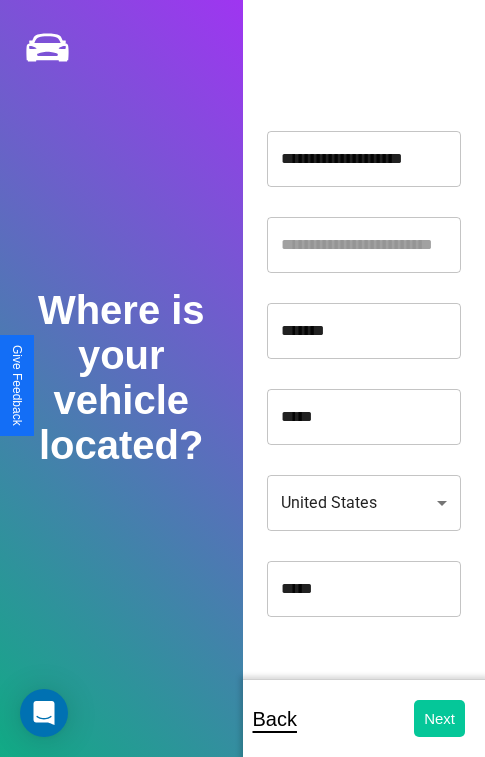 click on "Next" at bounding box center (439, 718) 